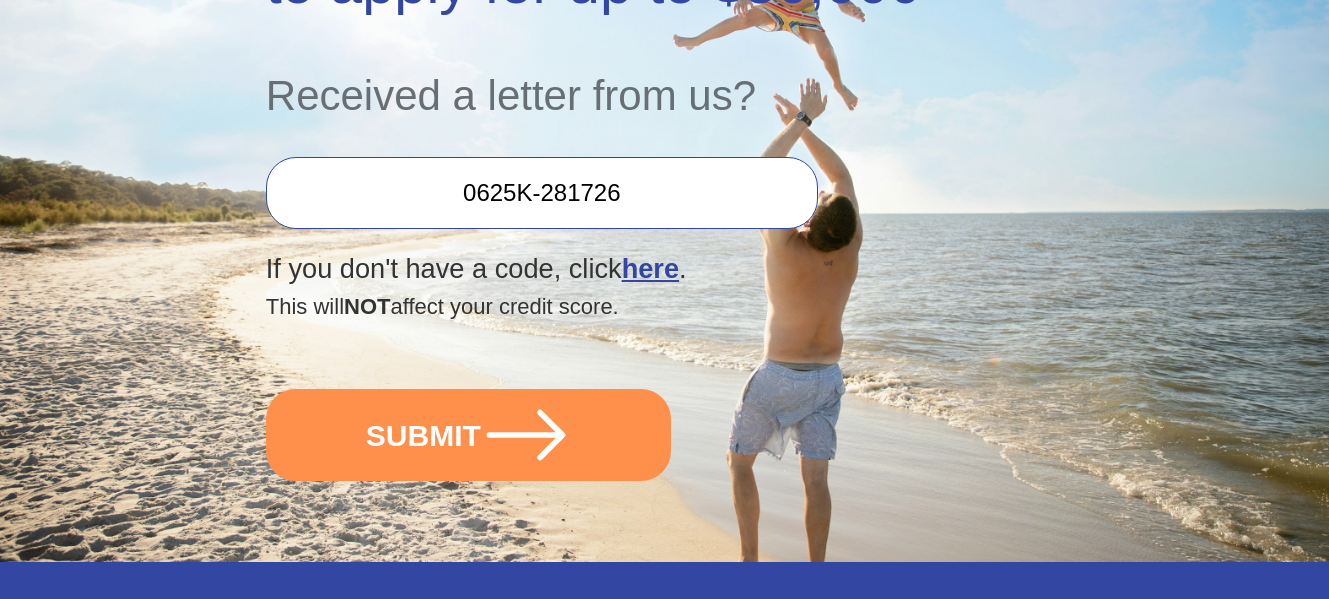scroll, scrollTop: 500, scrollLeft: 0, axis: vertical 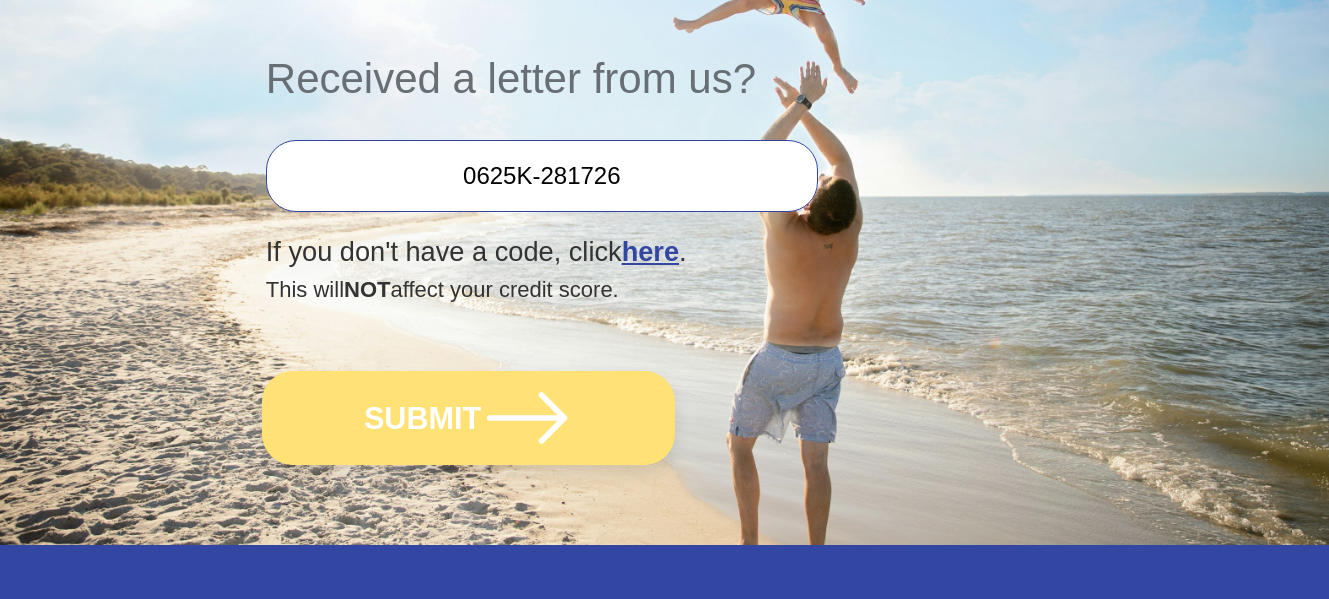 click on "SUBMIT" at bounding box center (468, 418) 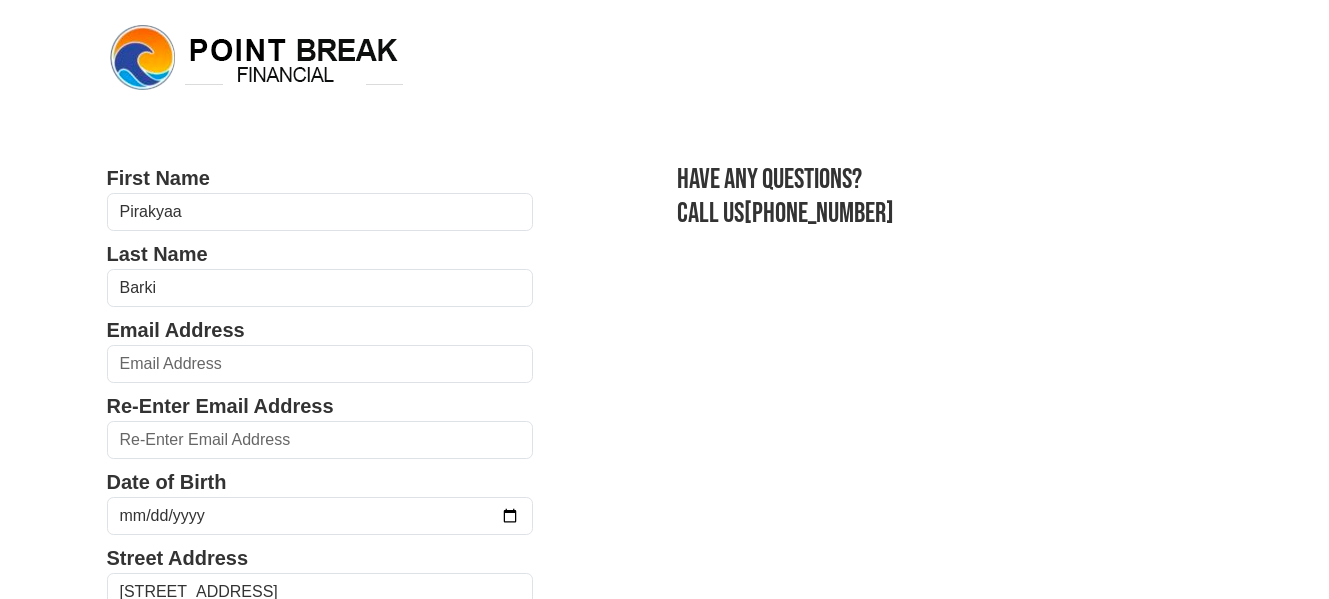 scroll, scrollTop: 0, scrollLeft: 0, axis: both 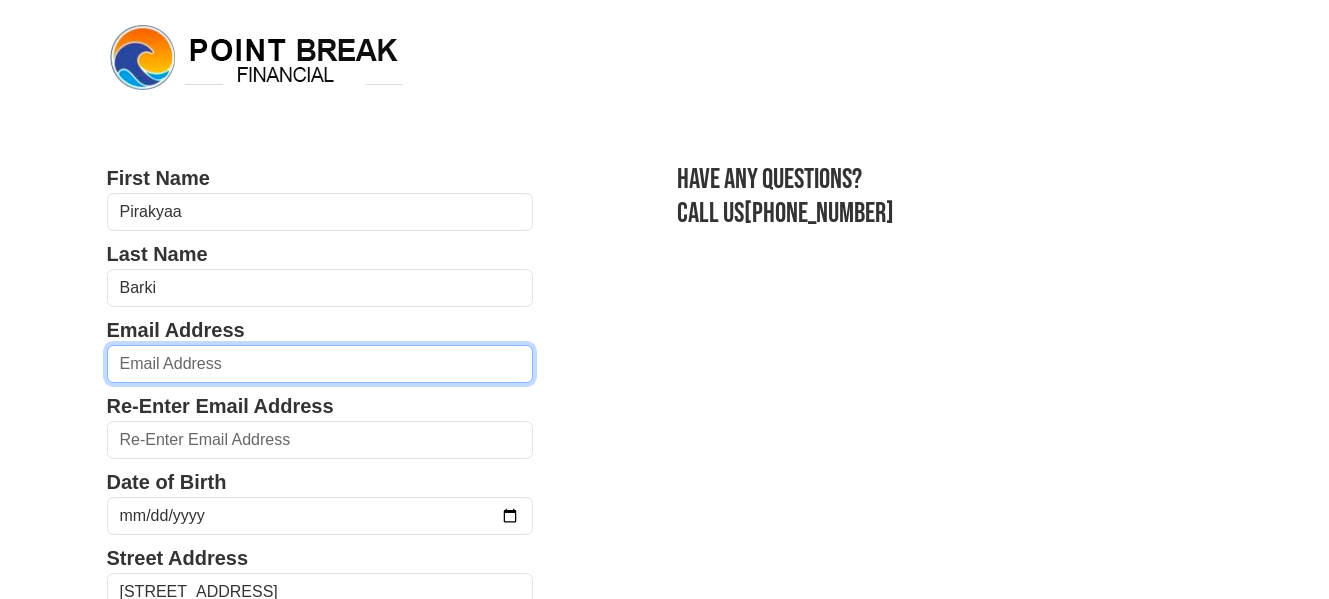 click at bounding box center [320, 364] 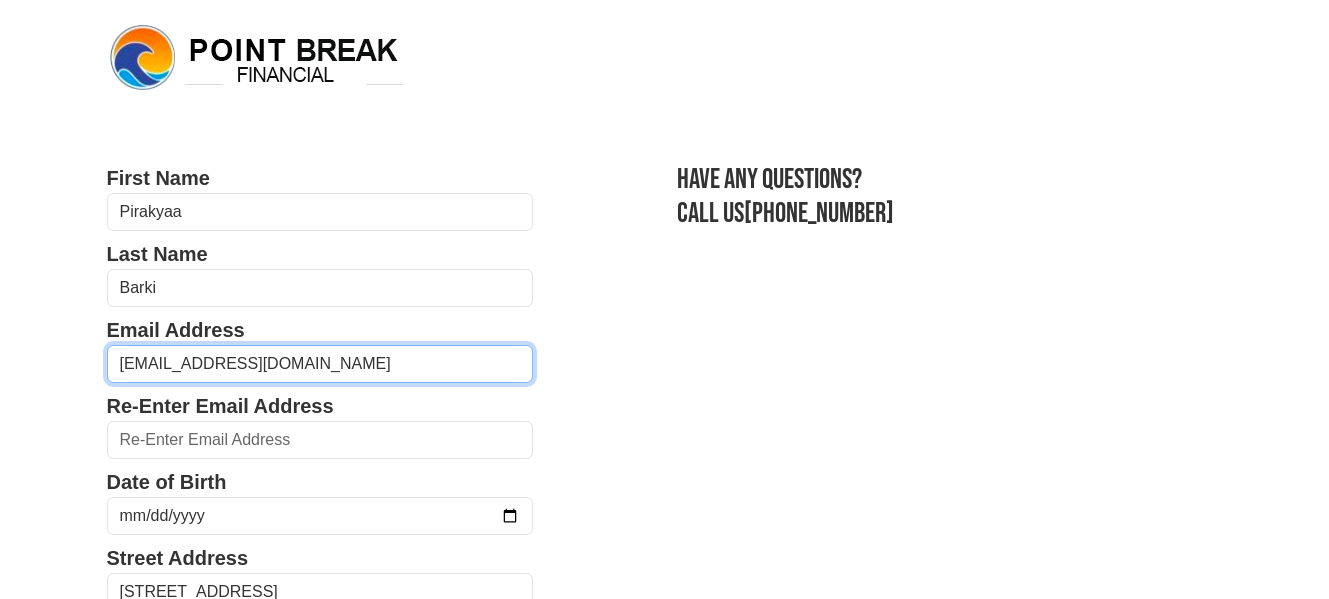 type on "[EMAIL_ADDRESS][DOMAIN_NAME]" 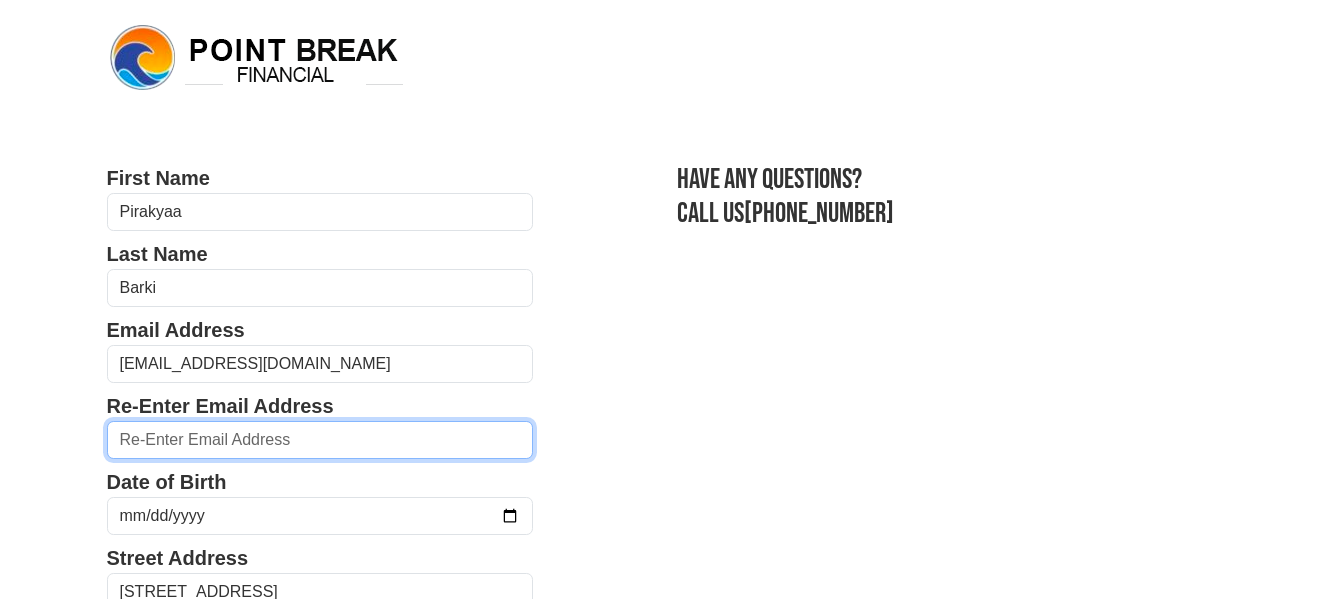 click at bounding box center [320, 440] 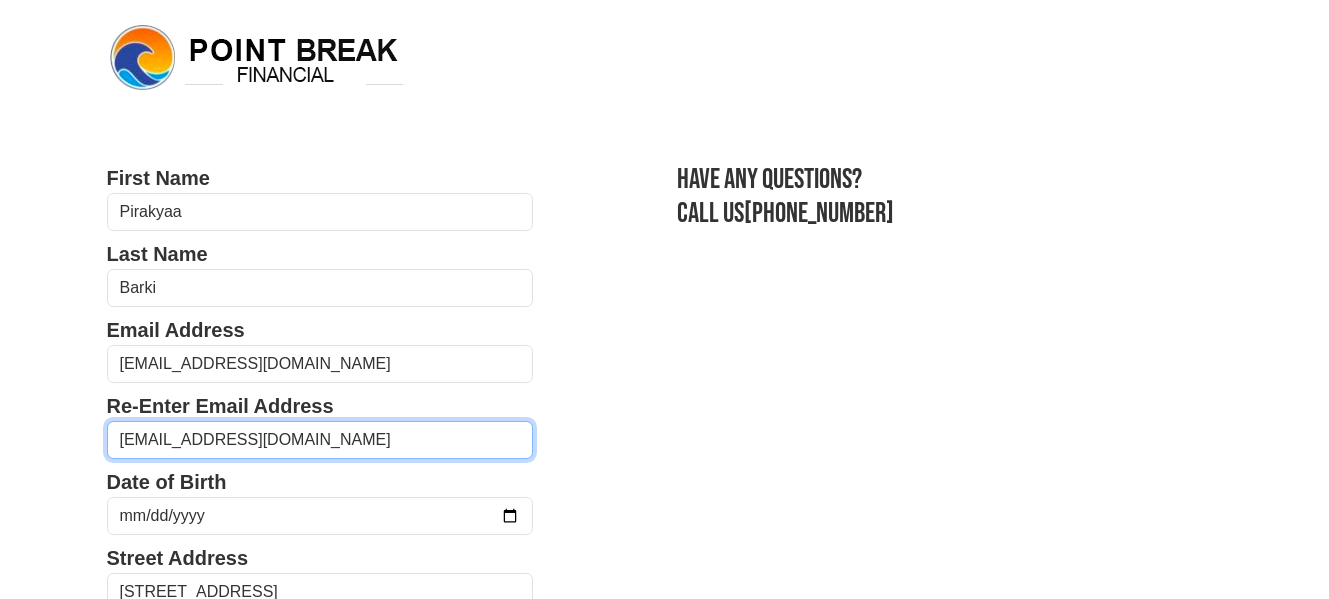 type on "pjbarki@gmail.com" 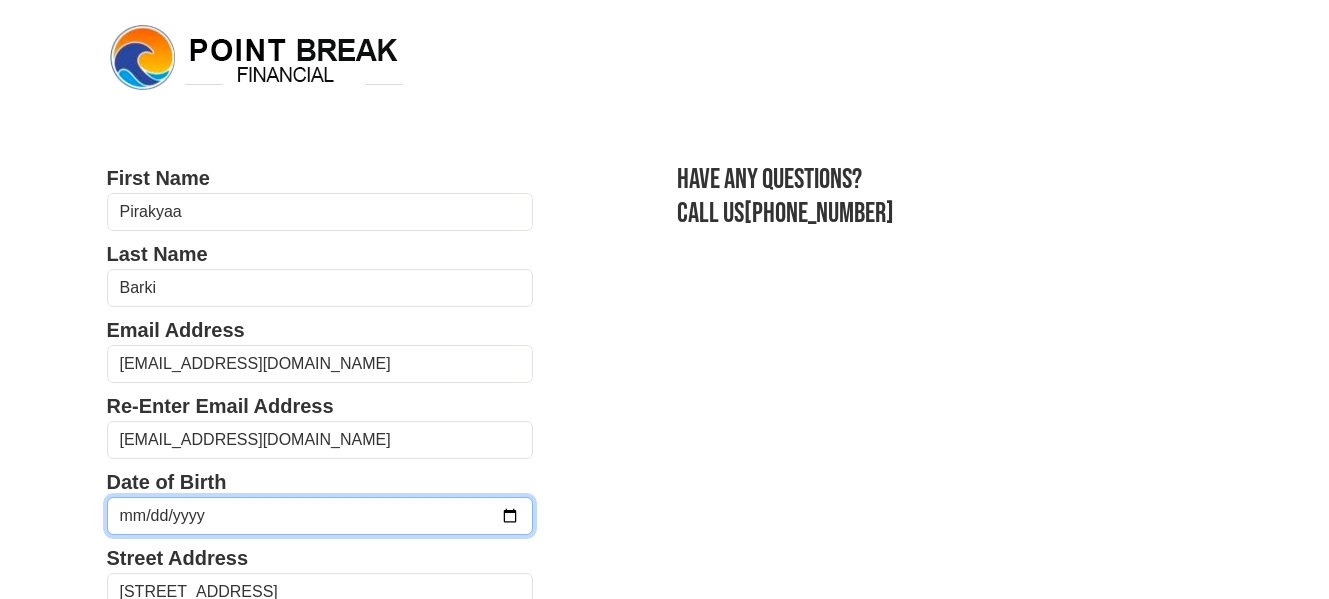 click at bounding box center [320, 516] 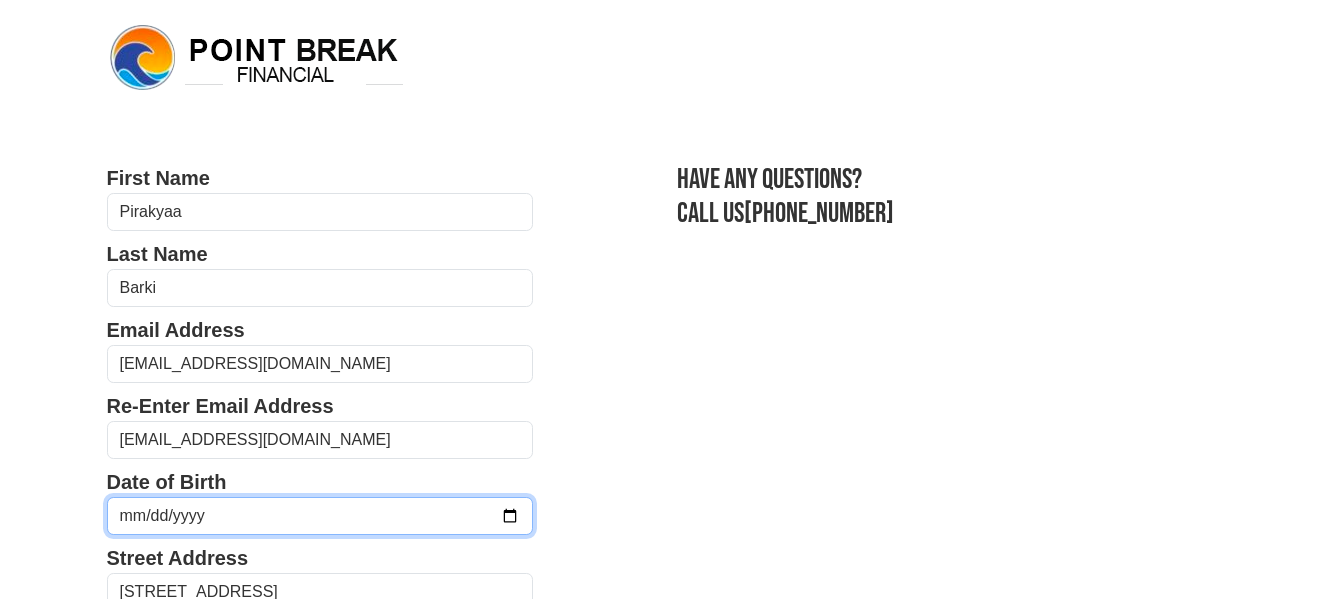 type on "11956-01-21" 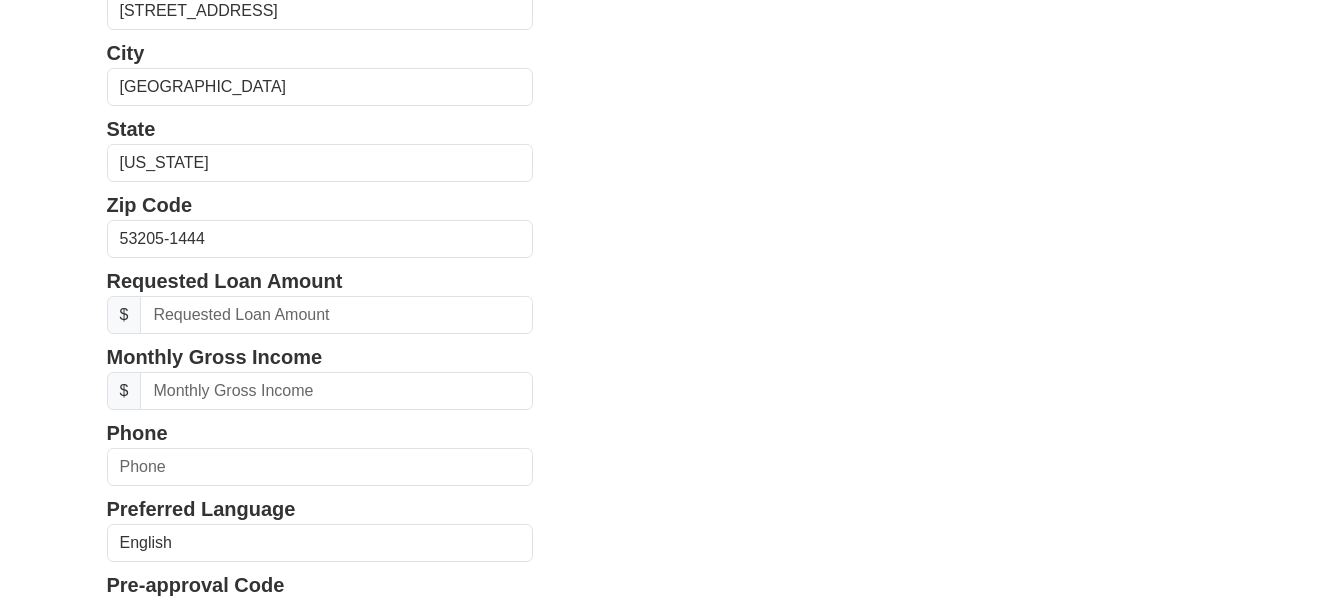 scroll, scrollTop: 600, scrollLeft: 0, axis: vertical 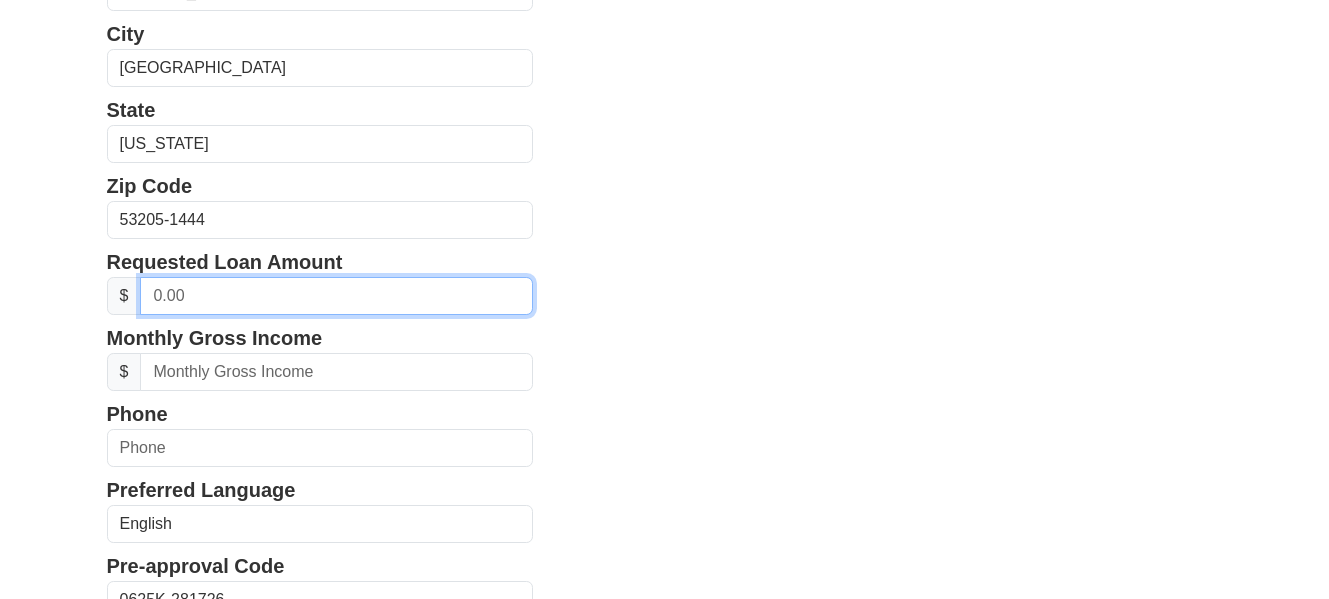 click at bounding box center [336, 296] 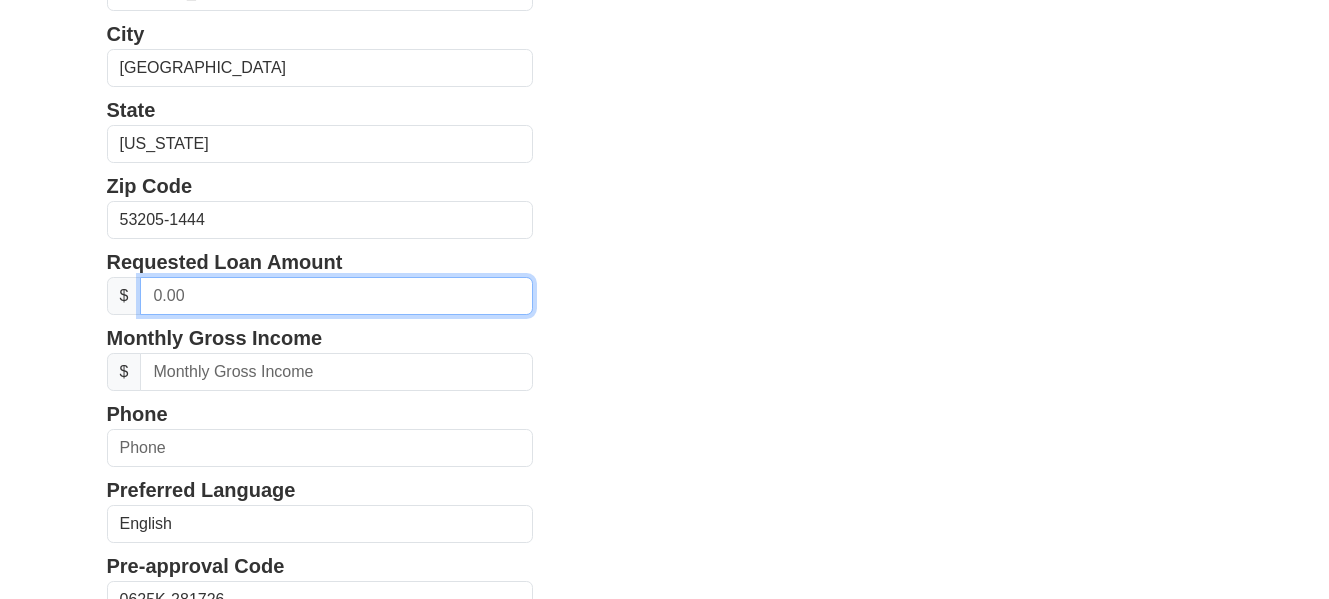 drag, startPoint x: 193, startPoint y: 299, endPoint x: 103, endPoint y: 285, distance: 91.08238 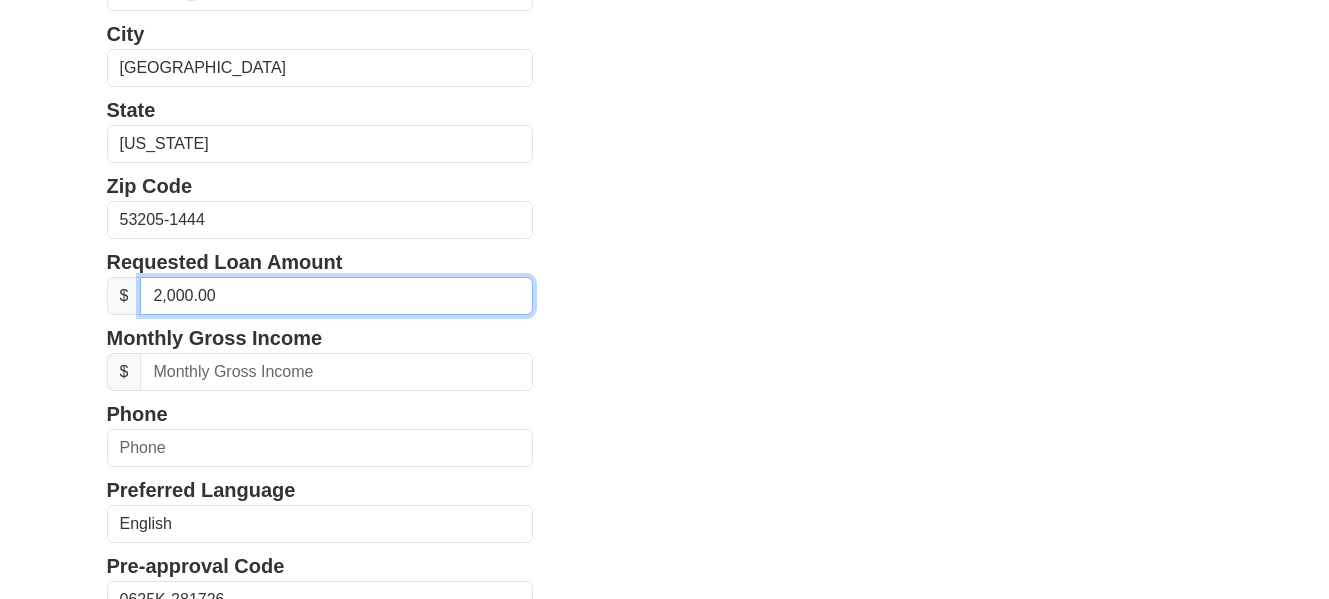type on "20,000.00" 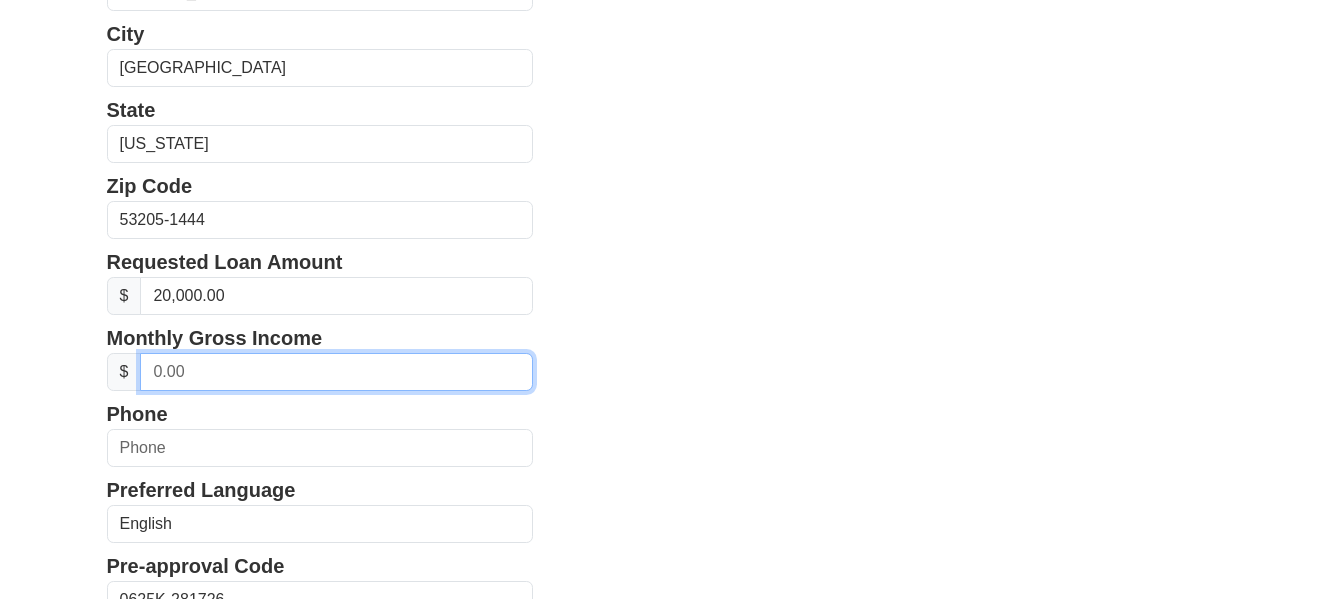 click at bounding box center [336, 372] 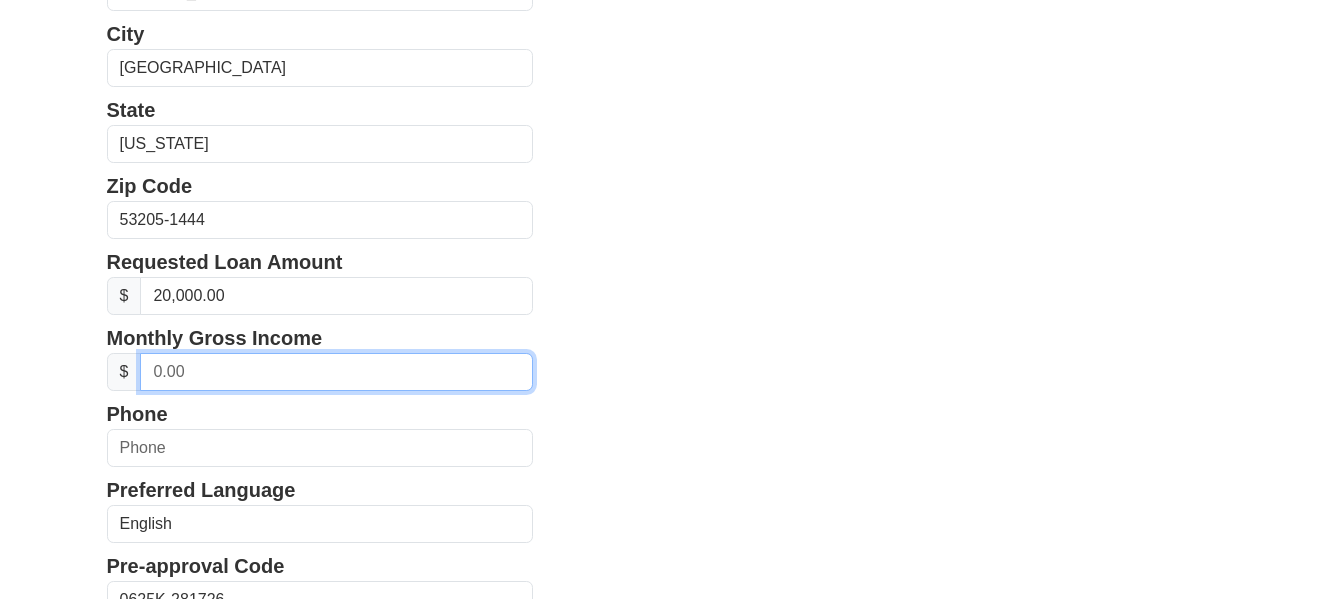 click at bounding box center [336, 372] 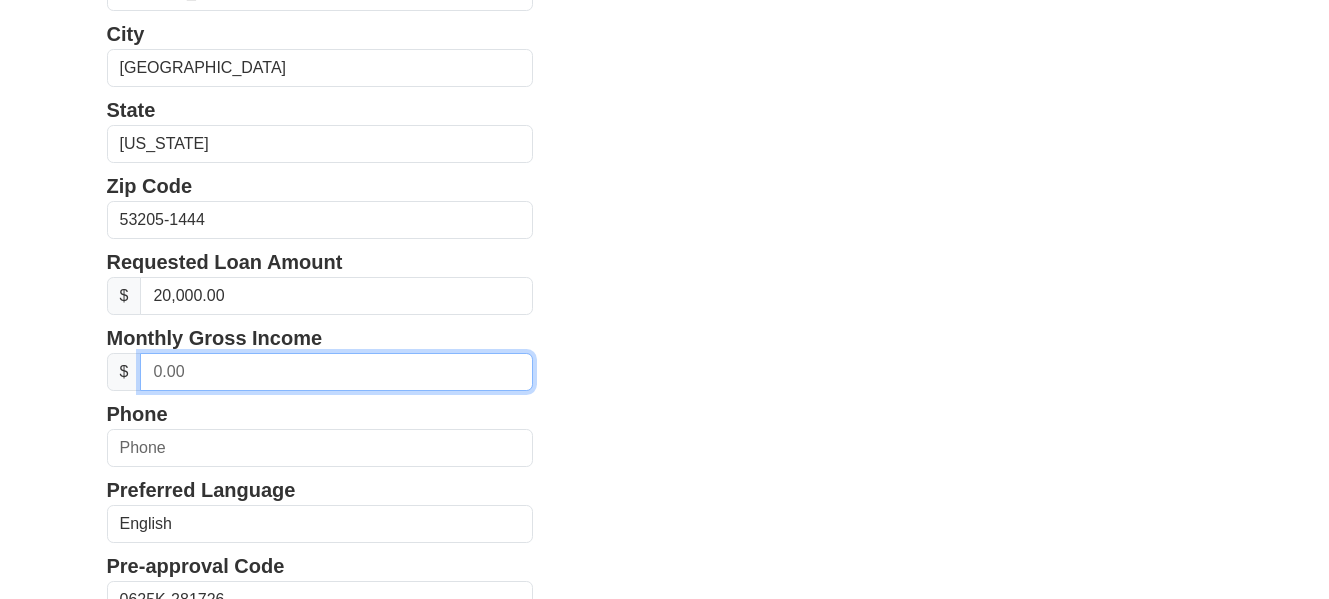 drag, startPoint x: 196, startPoint y: 371, endPoint x: 58, endPoint y: 373, distance: 138.0145 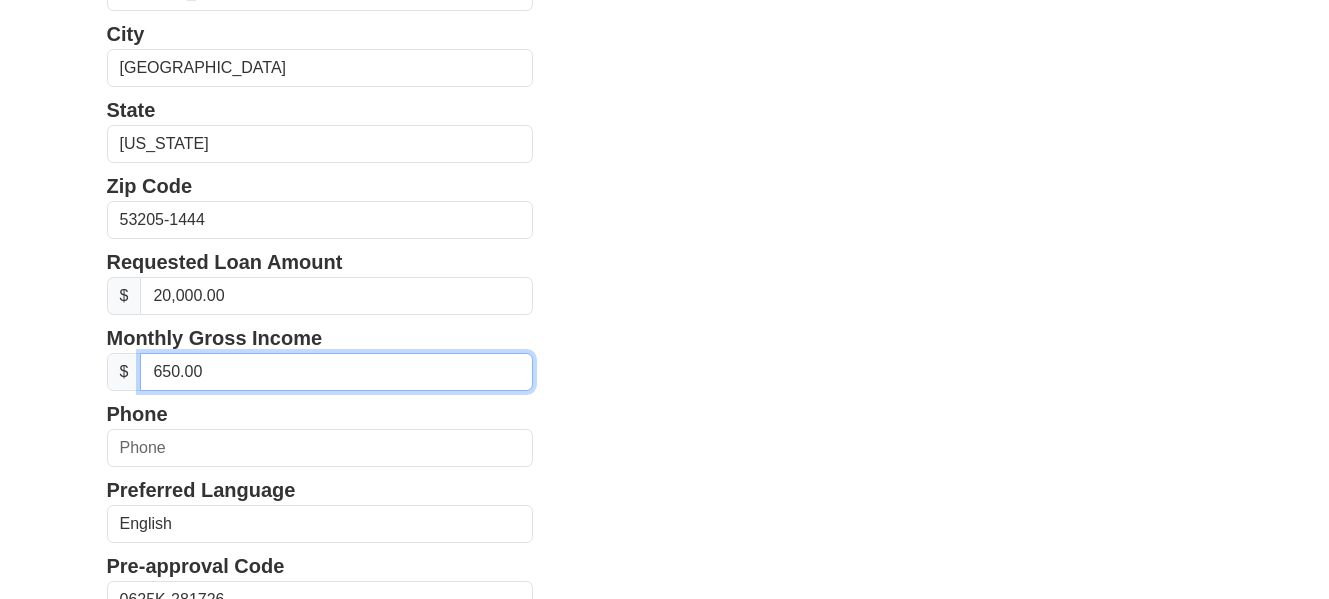 type on "6,500.00" 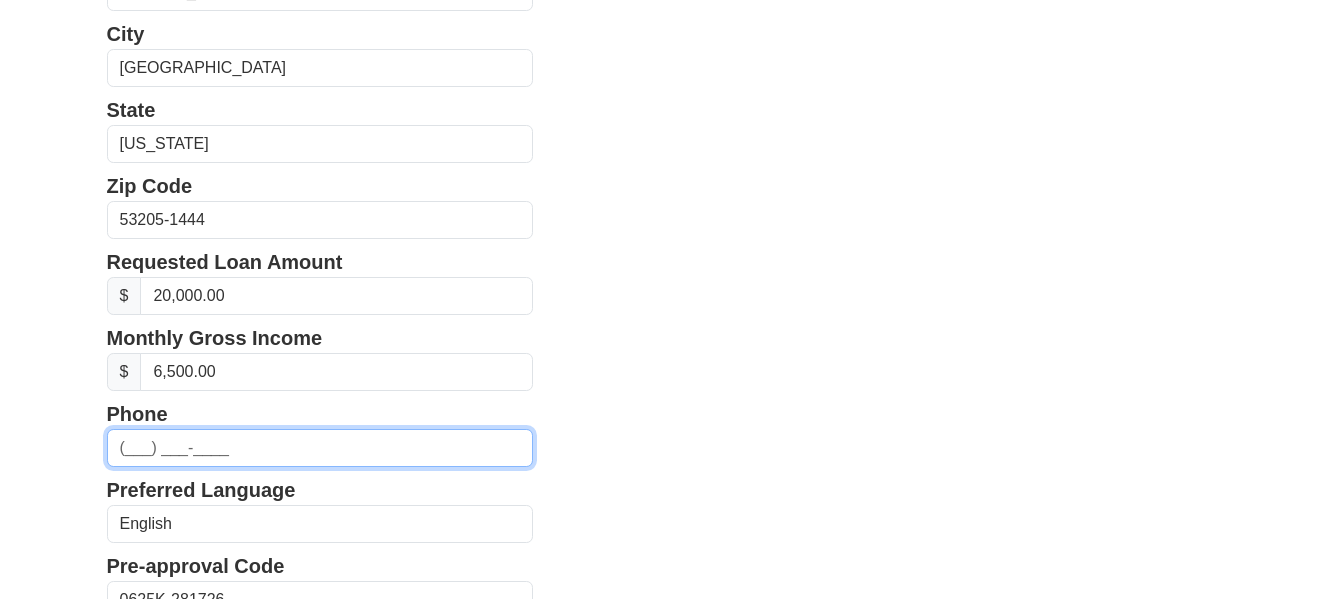 click at bounding box center [320, 448] 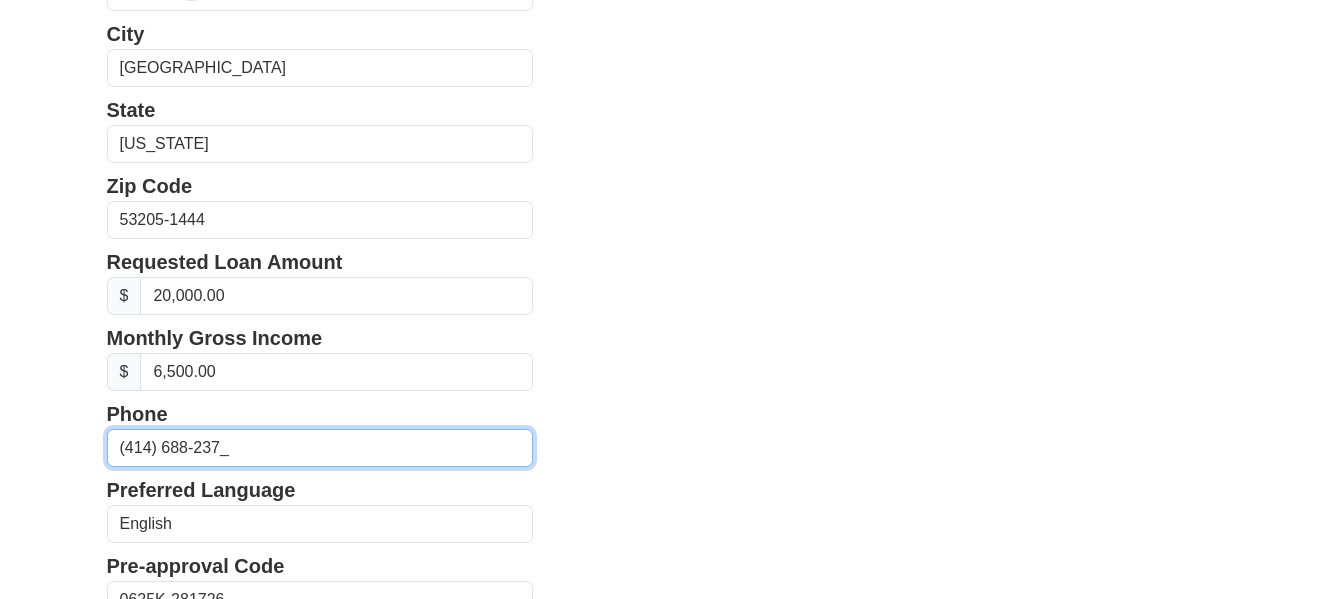 type on "(414) 688-2375" 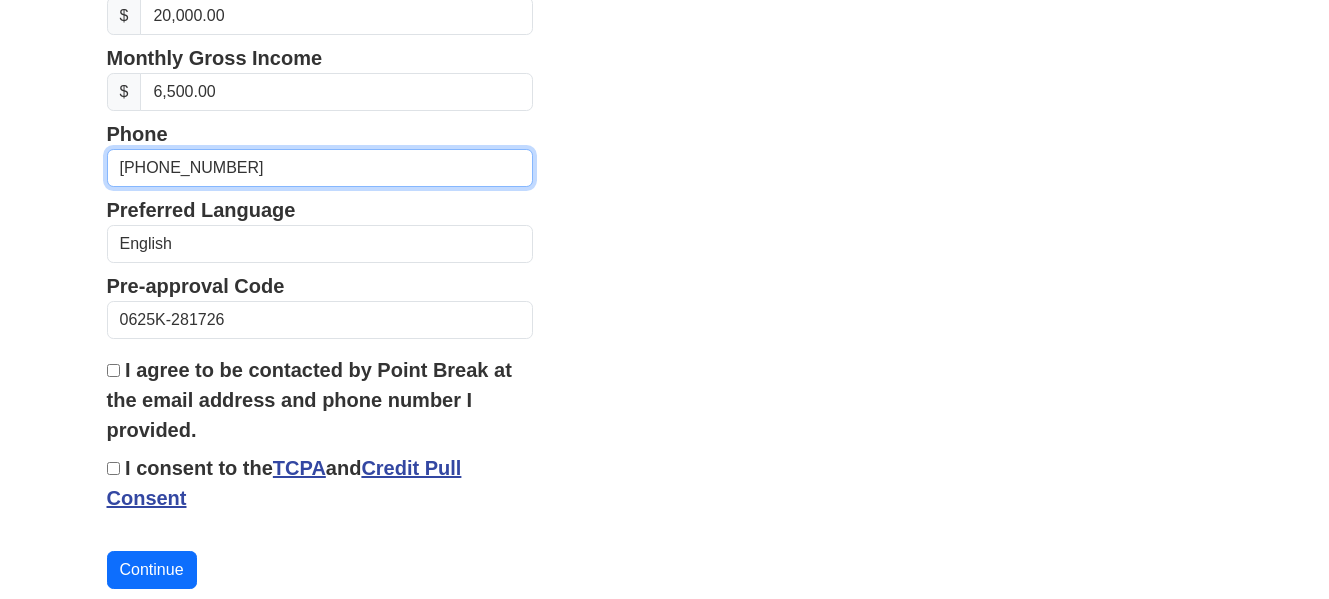 scroll, scrollTop: 900, scrollLeft: 0, axis: vertical 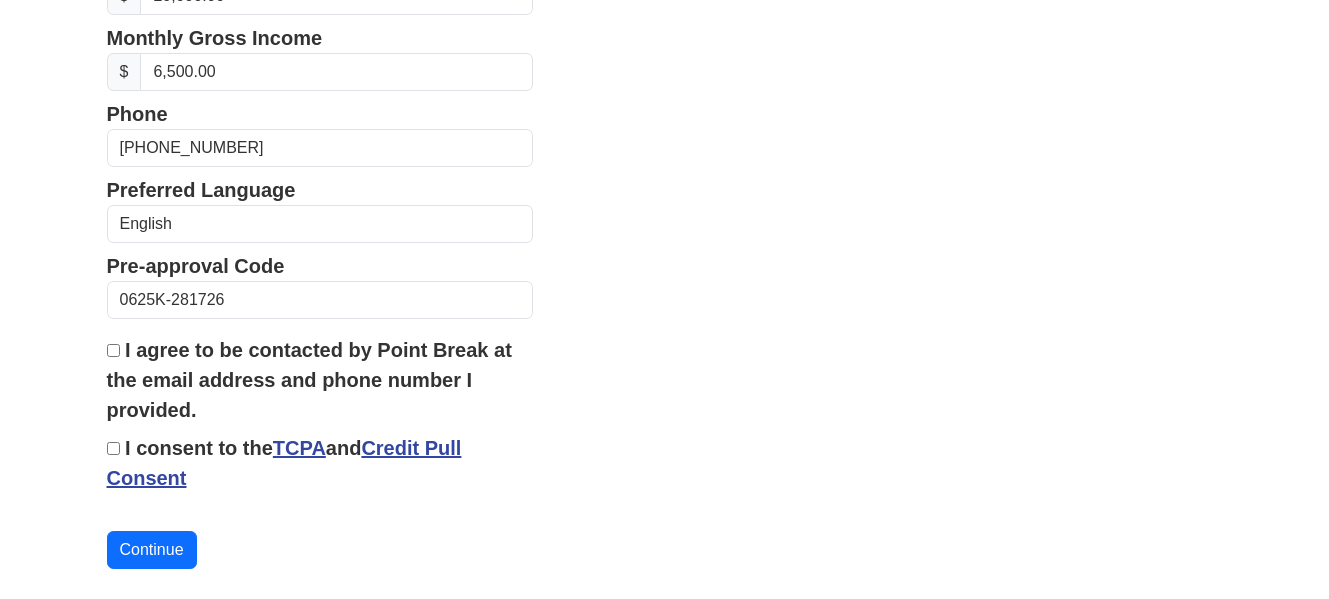 click on "I agree to be contacted by Point Break at the email address and phone number I provided." at bounding box center [113, 350] 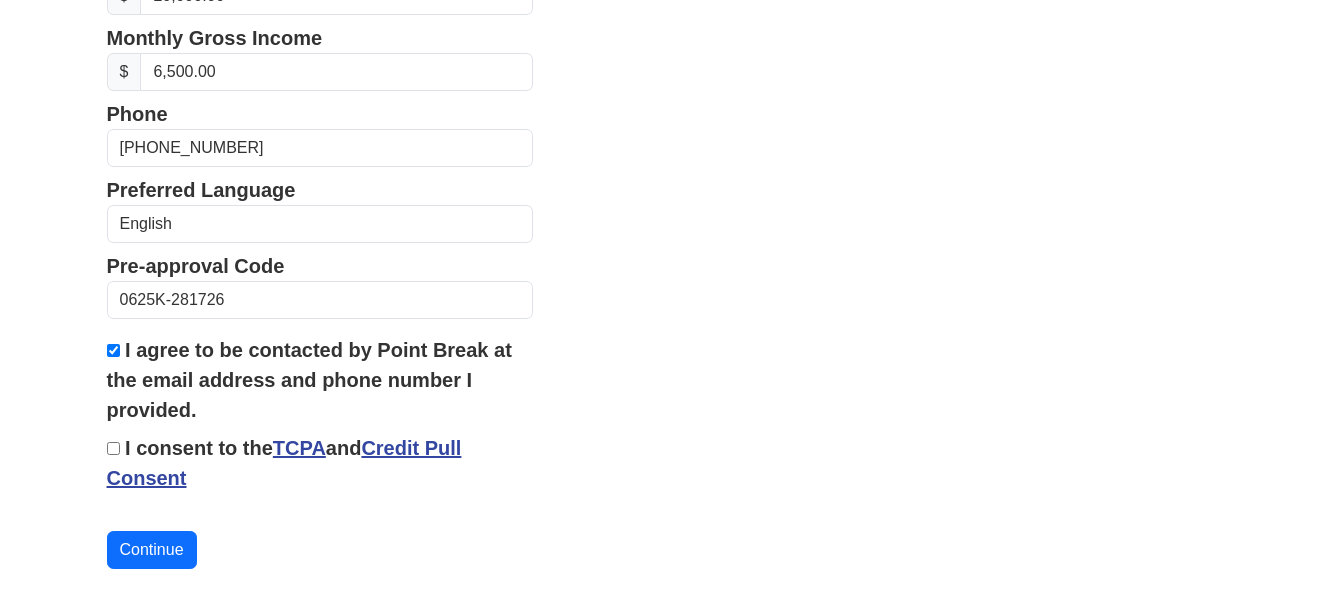 click on "I consent to the
TCPA  and
Credit Pull Consent" at bounding box center [113, 448] 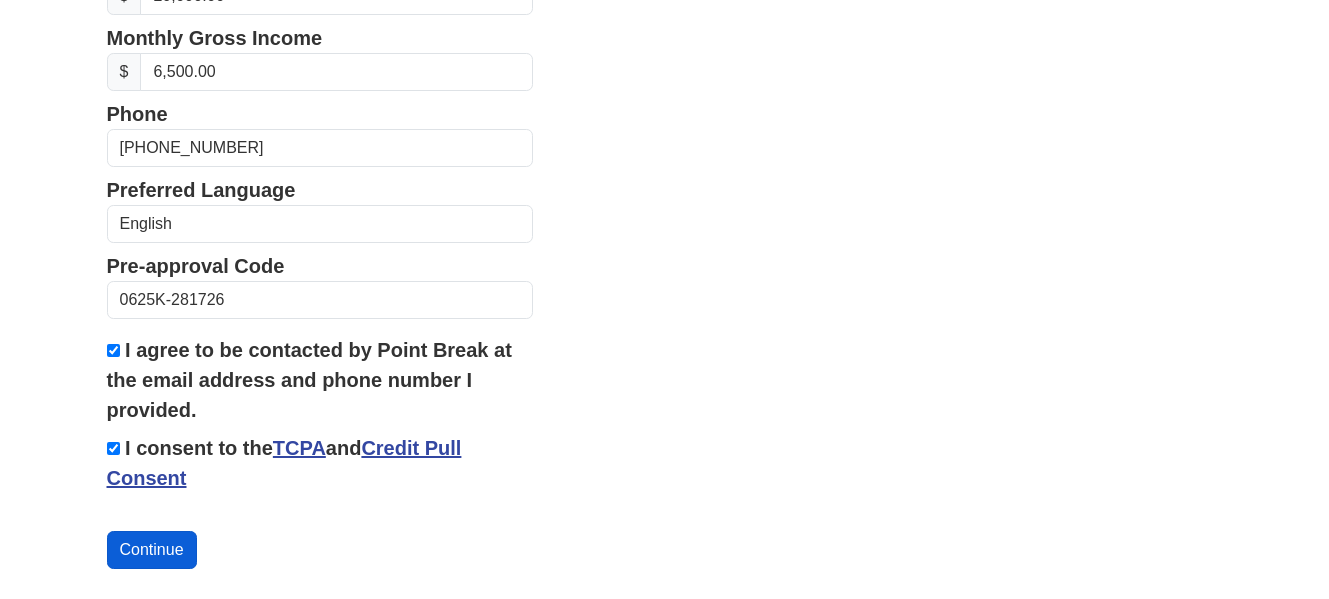 click on "Continue" at bounding box center (152, 550) 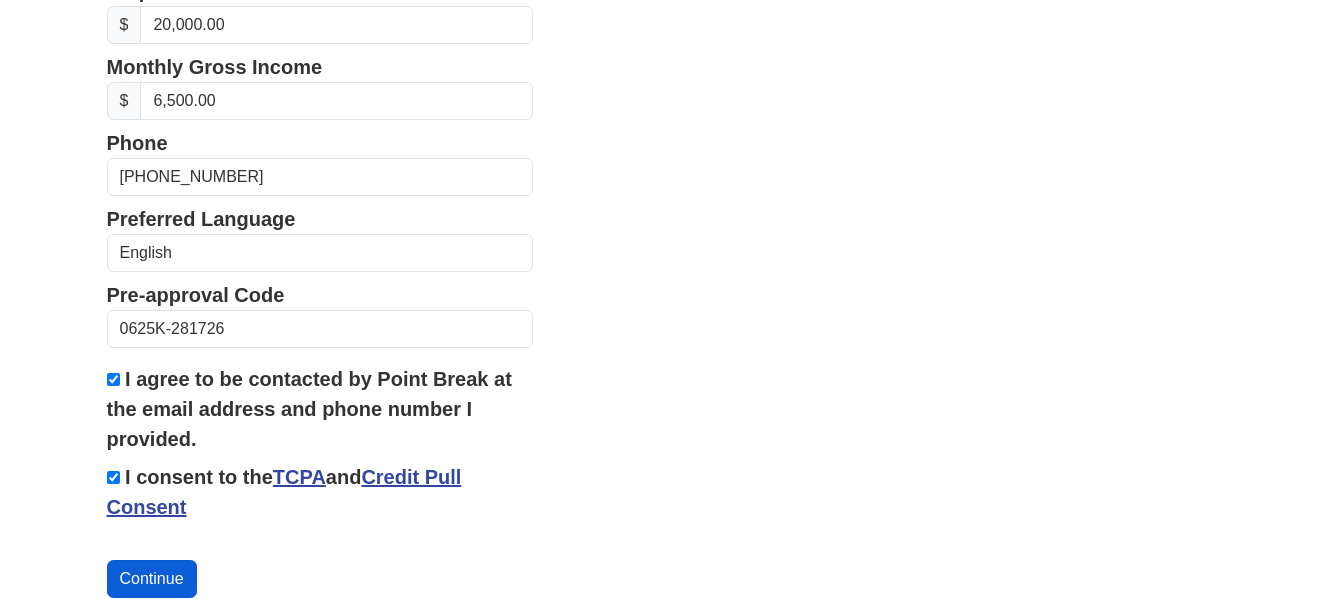 scroll, scrollTop: 929, scrollLeft: 0, axis: vertical 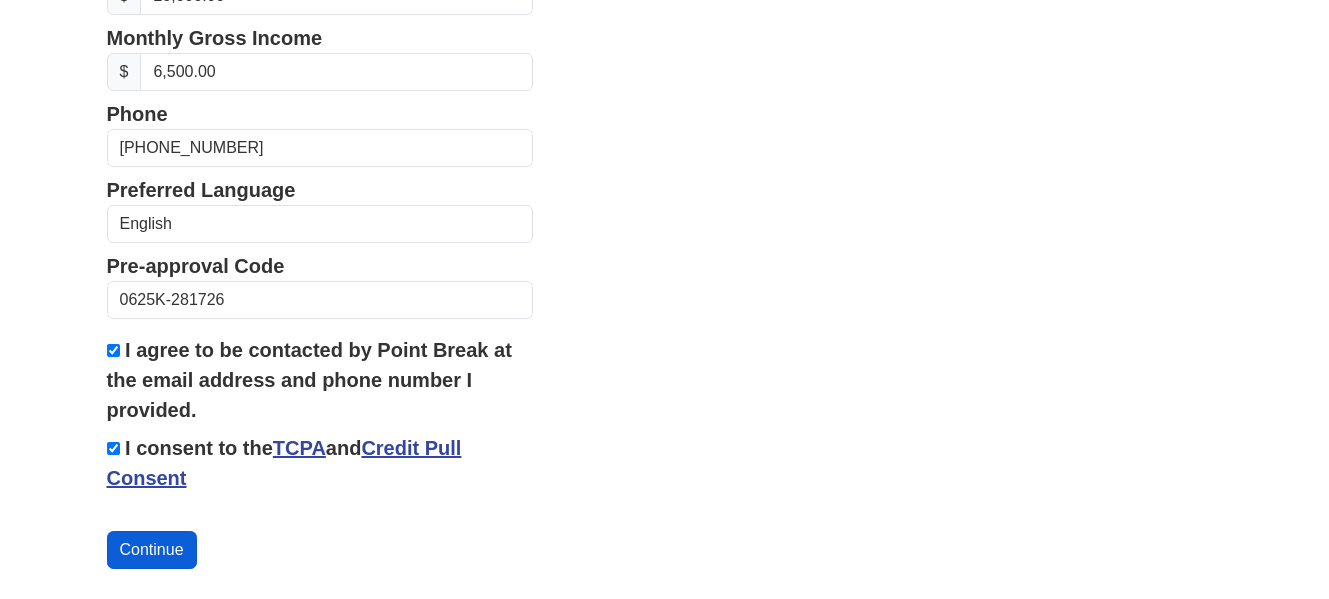 click on "Continue" at bounding box center [152, 550] 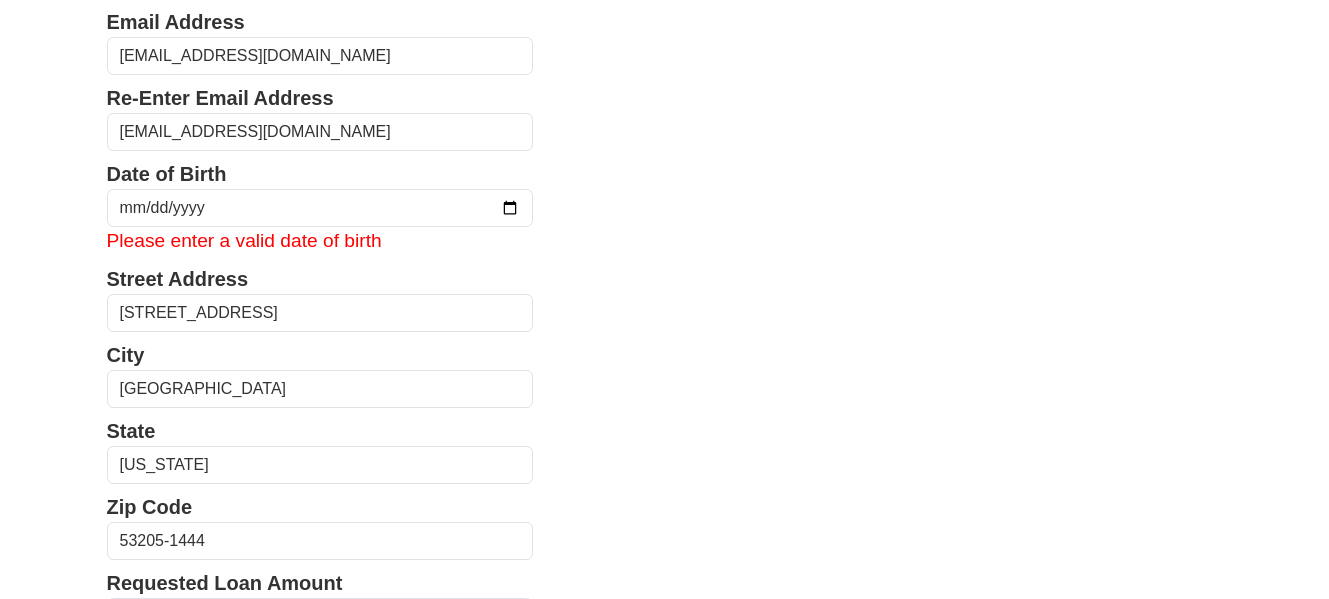 scroll, scrollTop: 129, scrollLeft: 0, axis: vertical 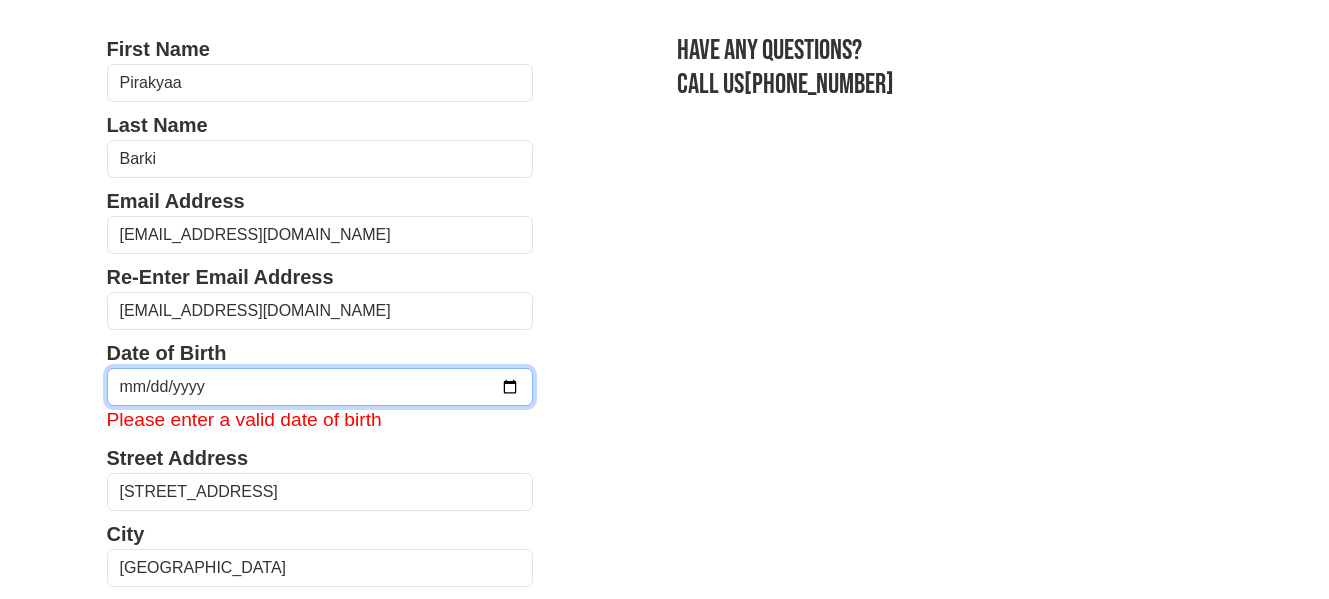 click on "11956-01-21" at bounding box center [320, 387] 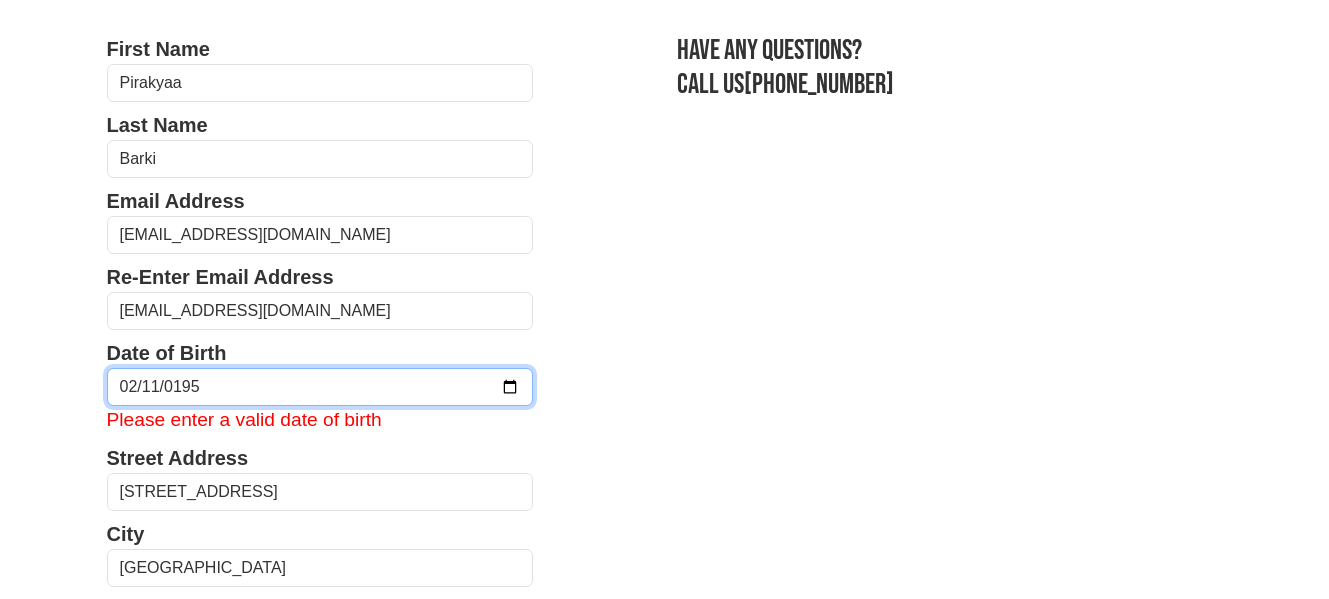 type on "1956-02-11" 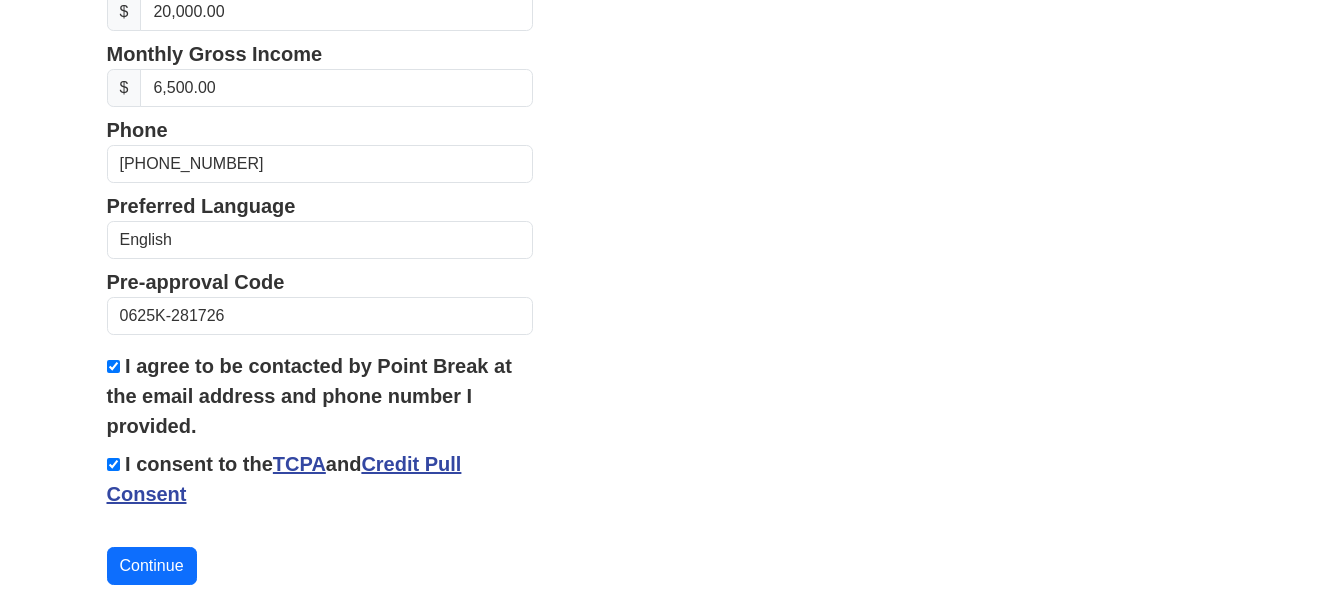 scroll, scrollTop: 900, scrollLeft: 0, axis: vertical 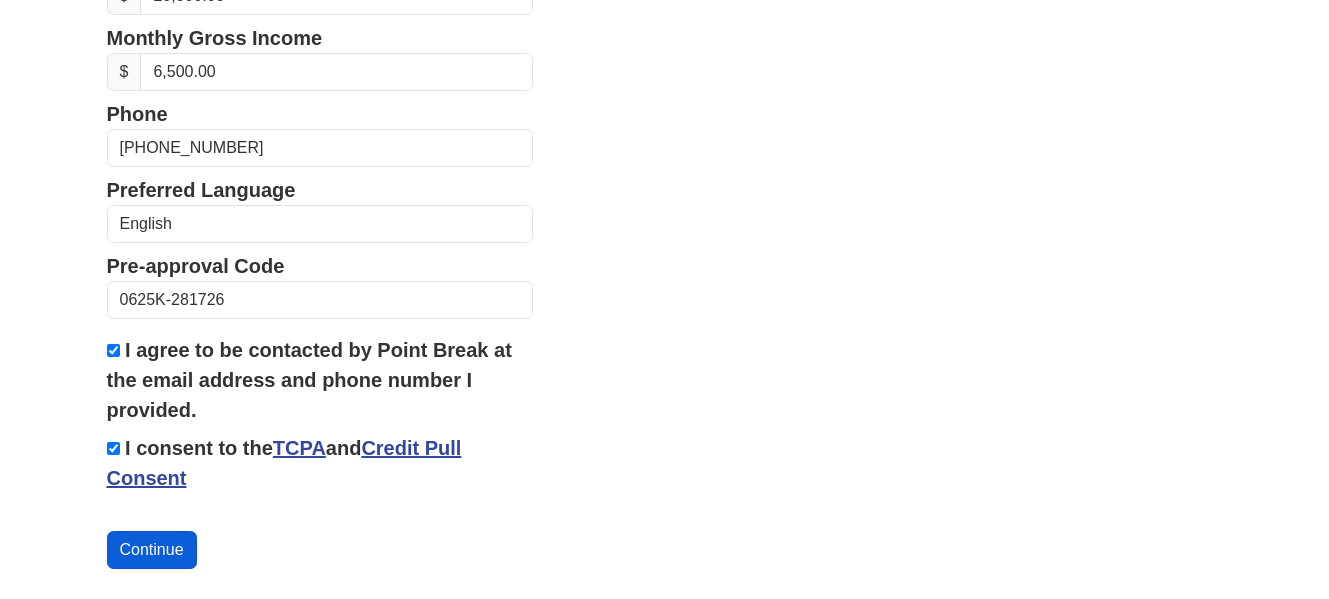 click on "Continue" at bounding box center [152, 550] 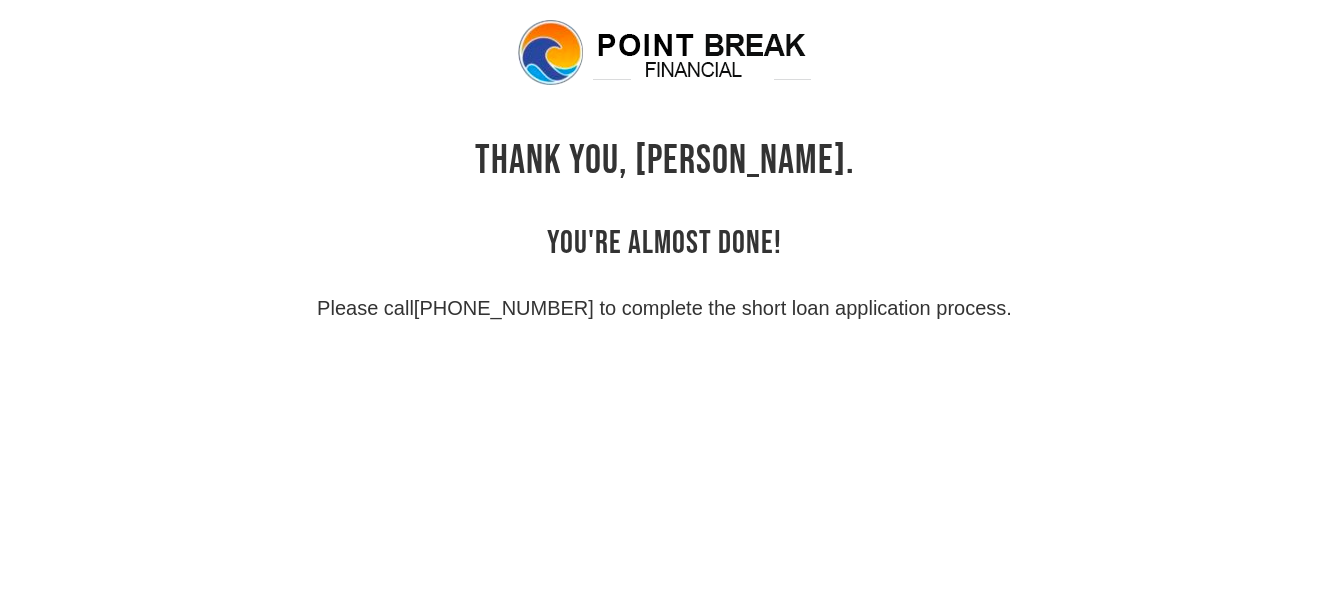 scroll, scrollTop: 48, scrollLeft: 0, axis: vertical 